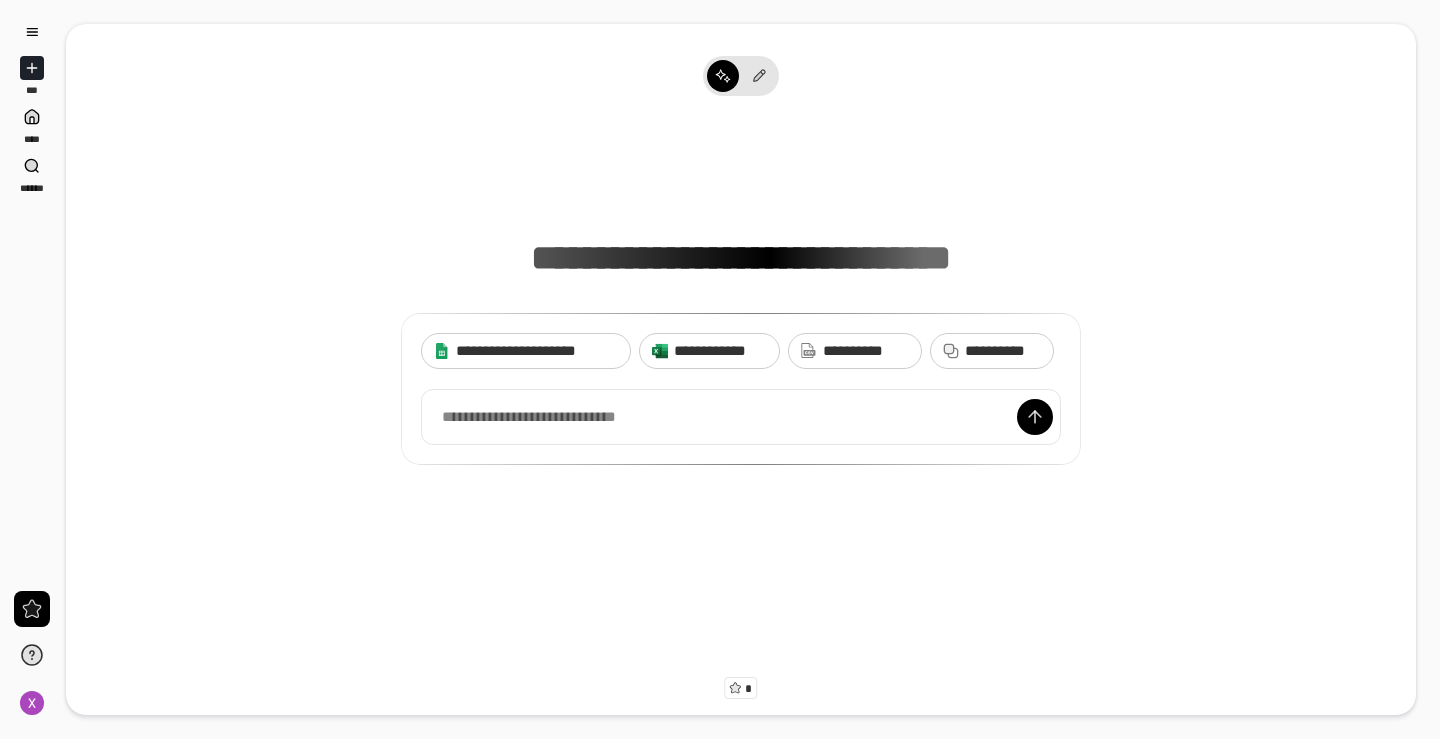 scroll, scrollTop: 0, scrollLeft: 0, axis: both 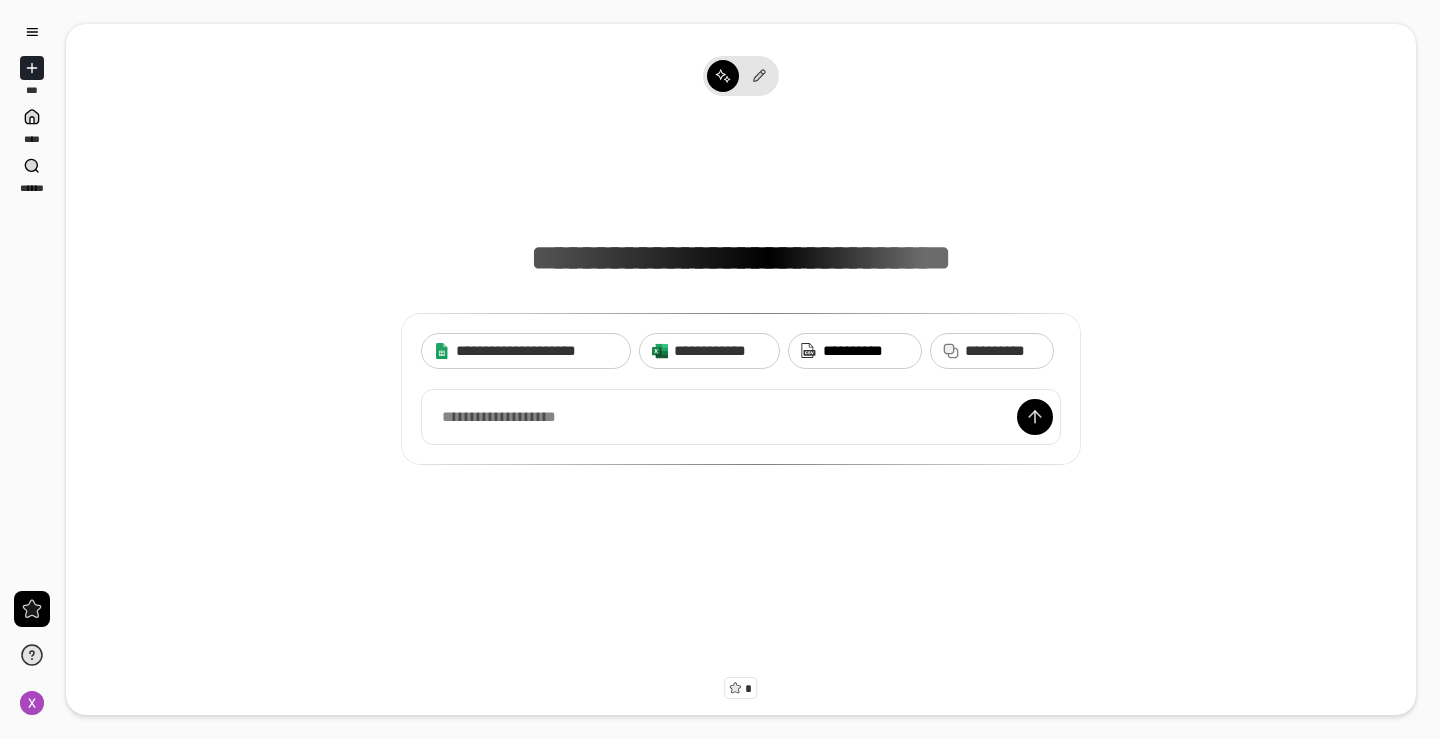 click on "**********" at bounding box center [866, 351] 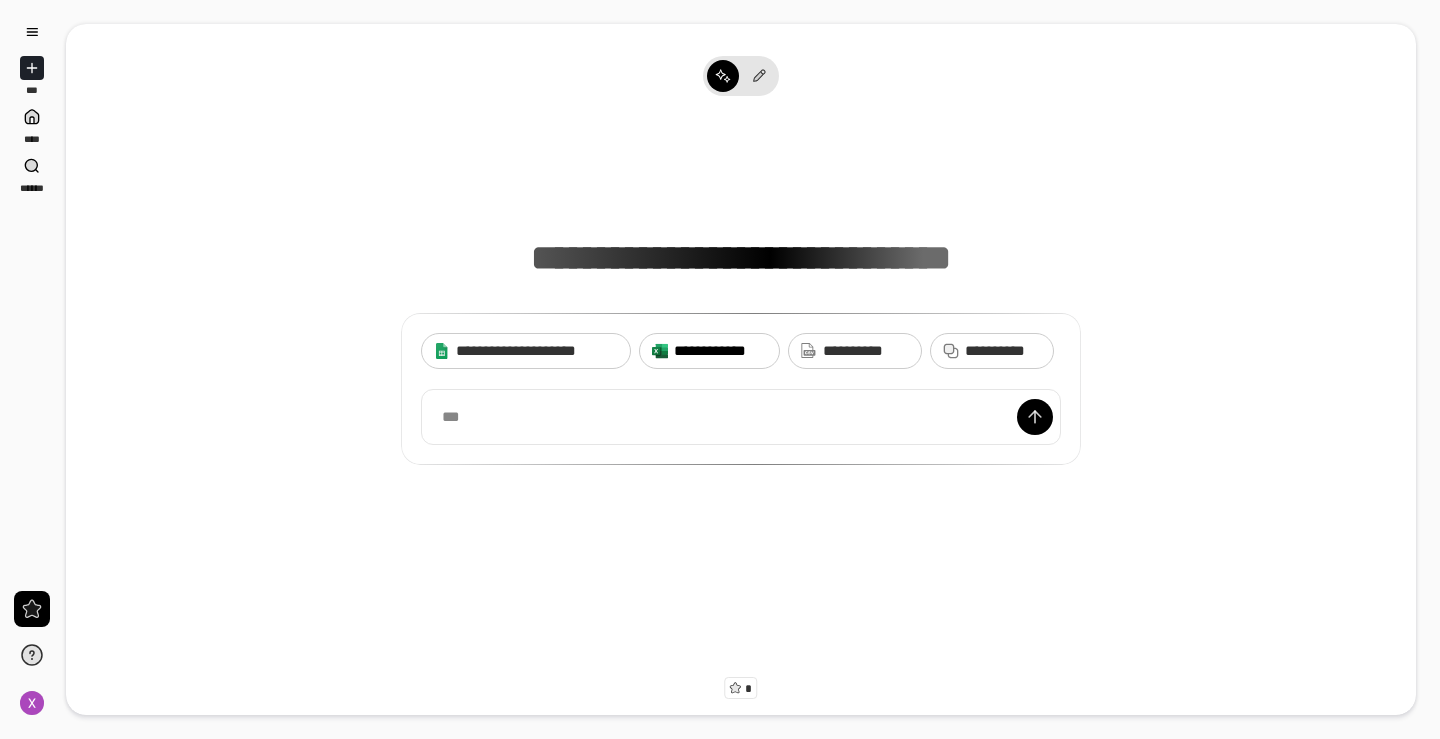 click on "**********" at bounding box center (720, 351) 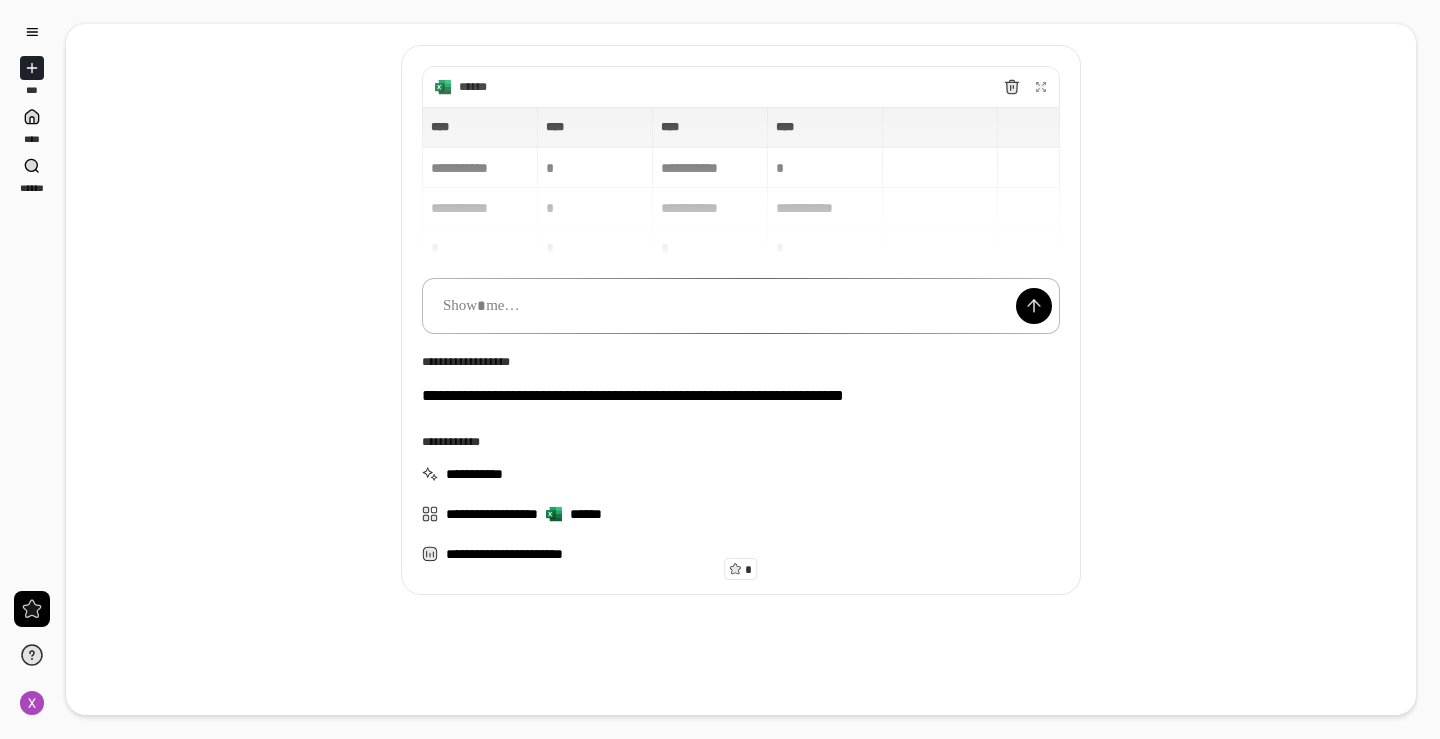 scroll, scrollTop: 0, scrollLeft: 0, axis: both 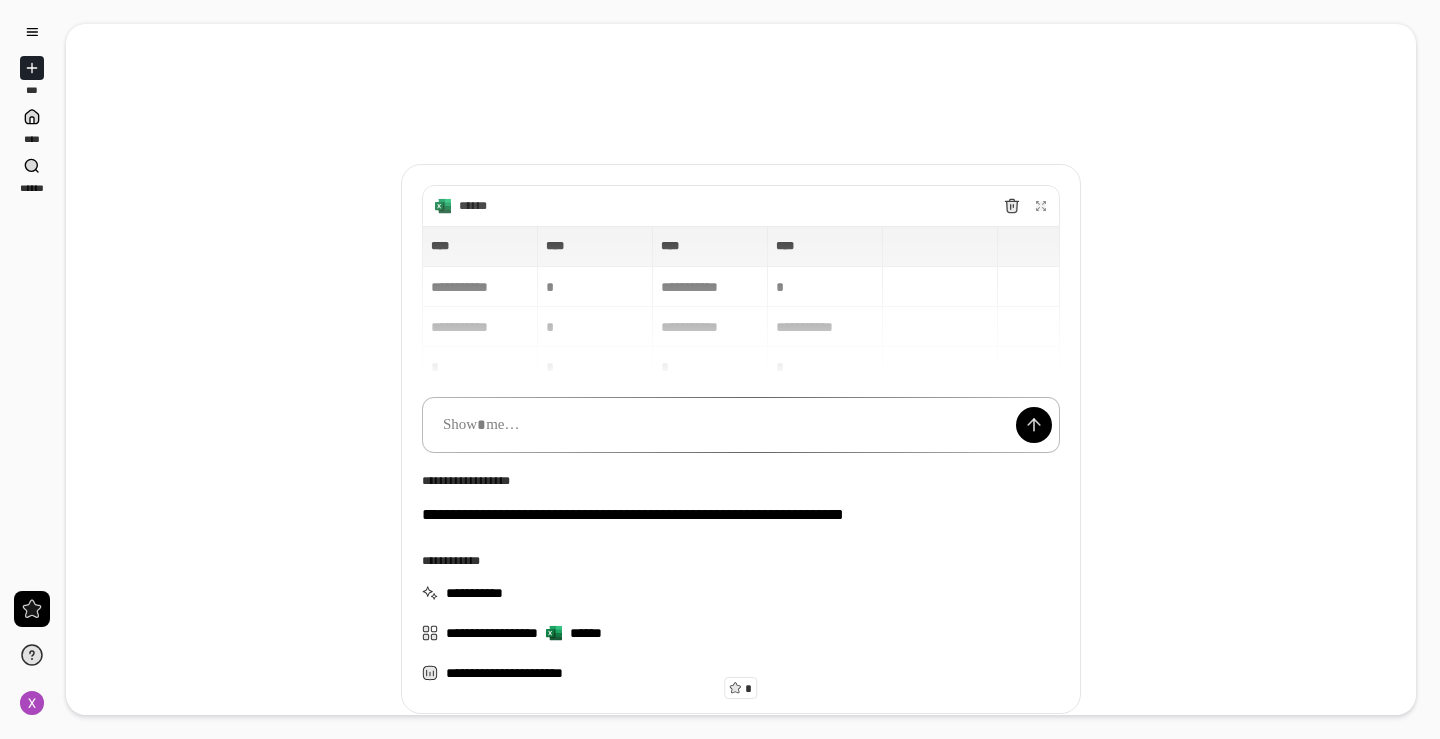 click at bounding box center [741, 425] 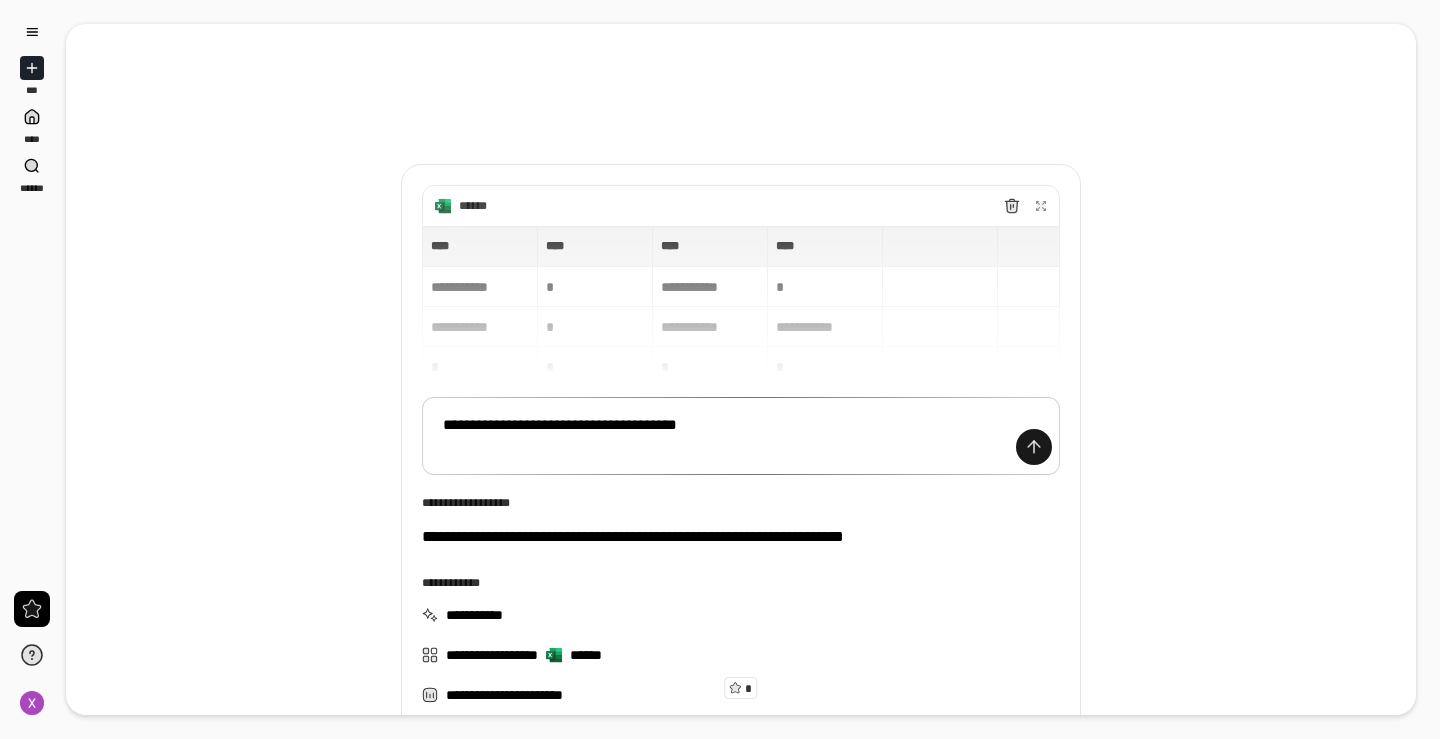 click at bounding box center (1034, 447) 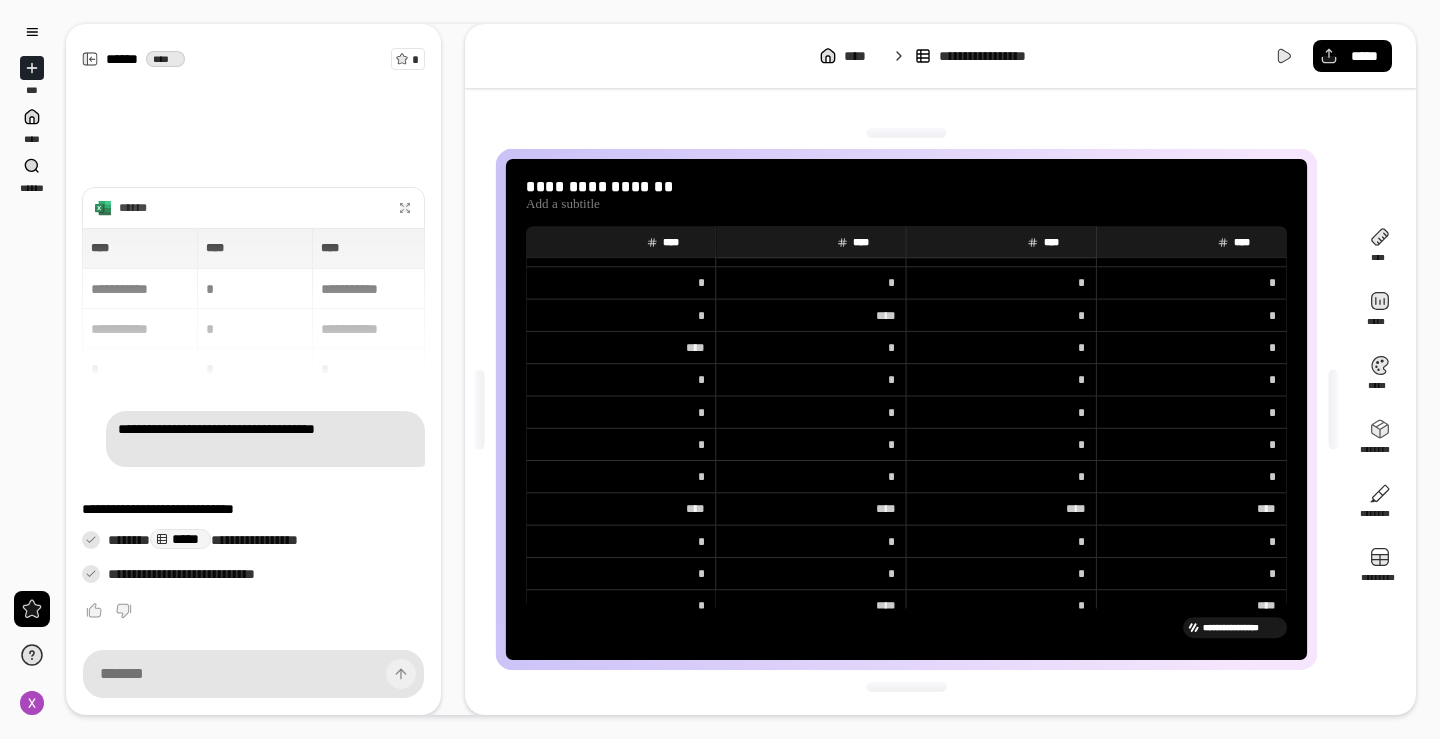scroll, scrollTop: 4483, scrollLeft: 0, axis: vertical 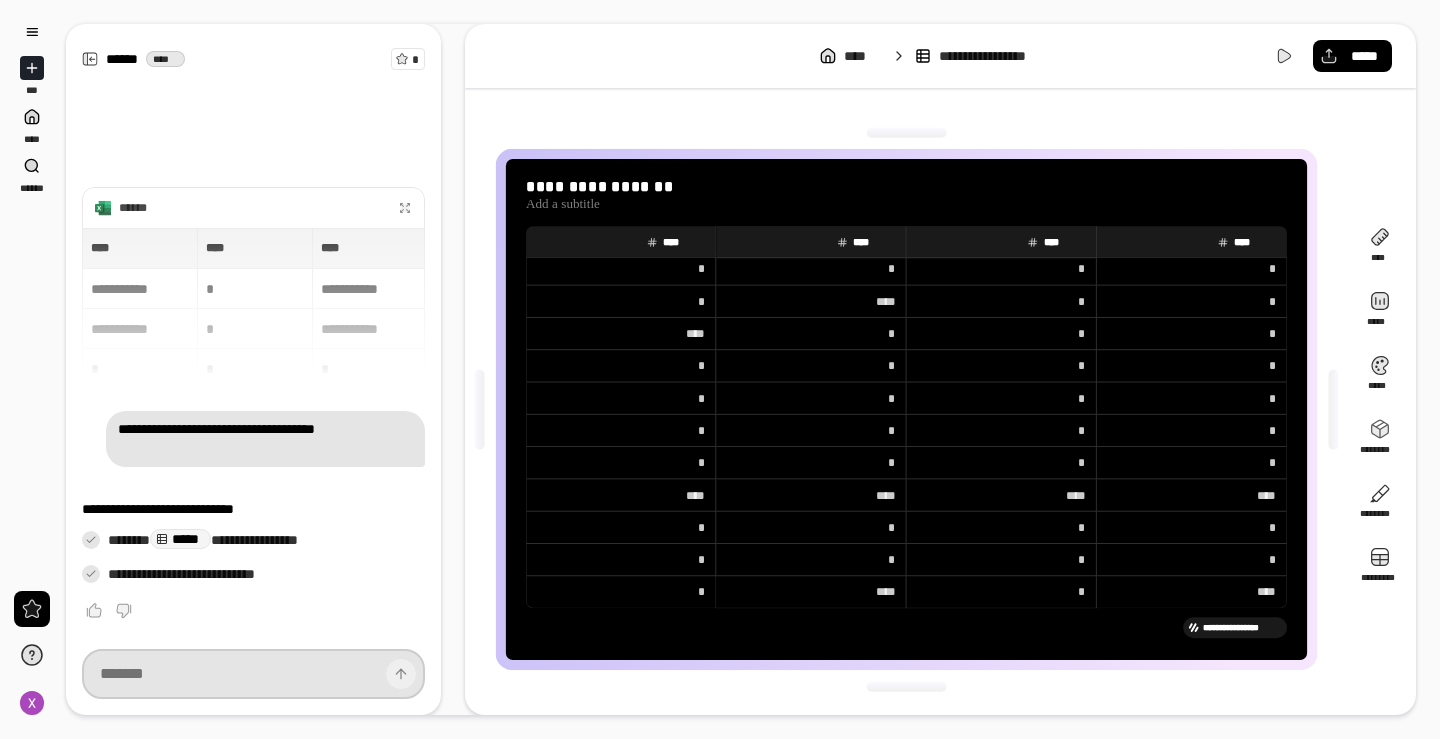 click at bounding box center (253, 674) 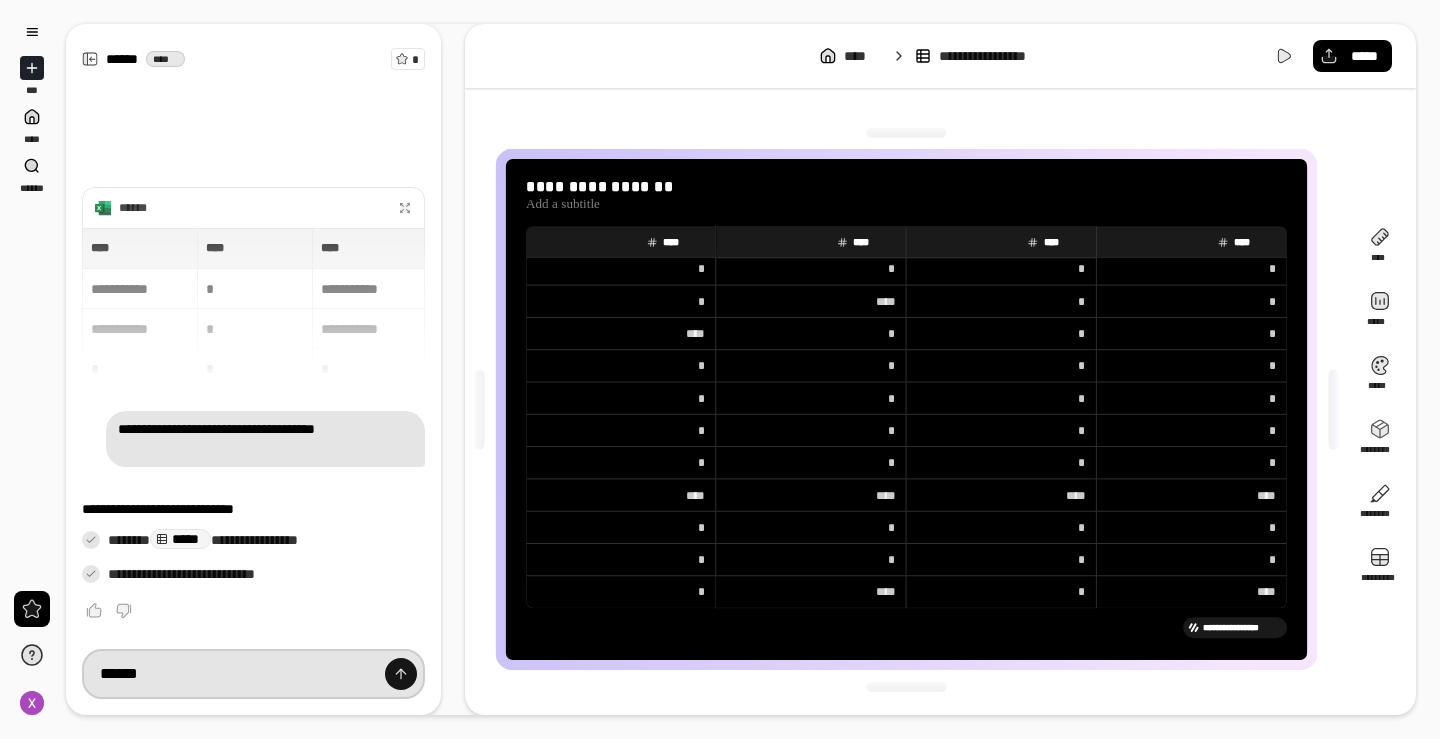 type on "******" 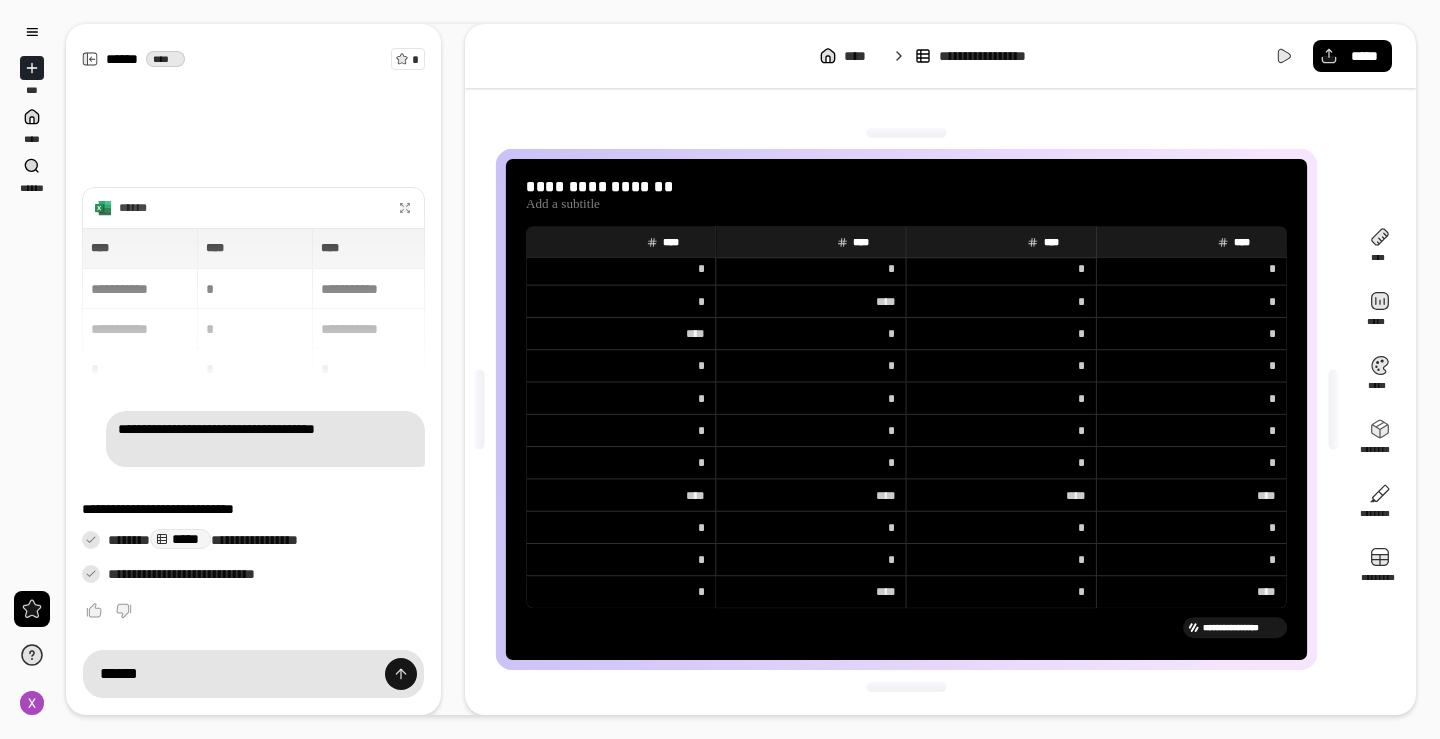 click at bounding box center [401, 674] 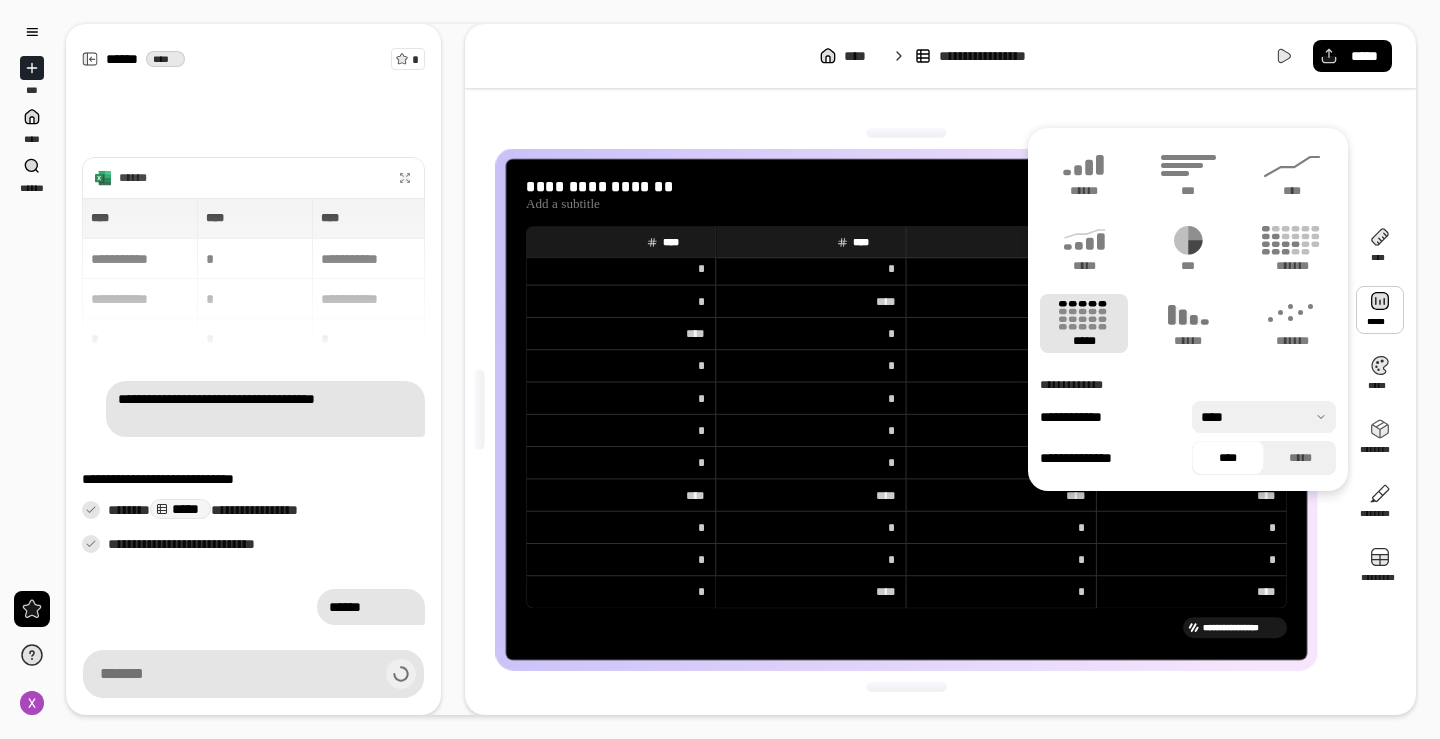 click at bounding box center [1380, 310] 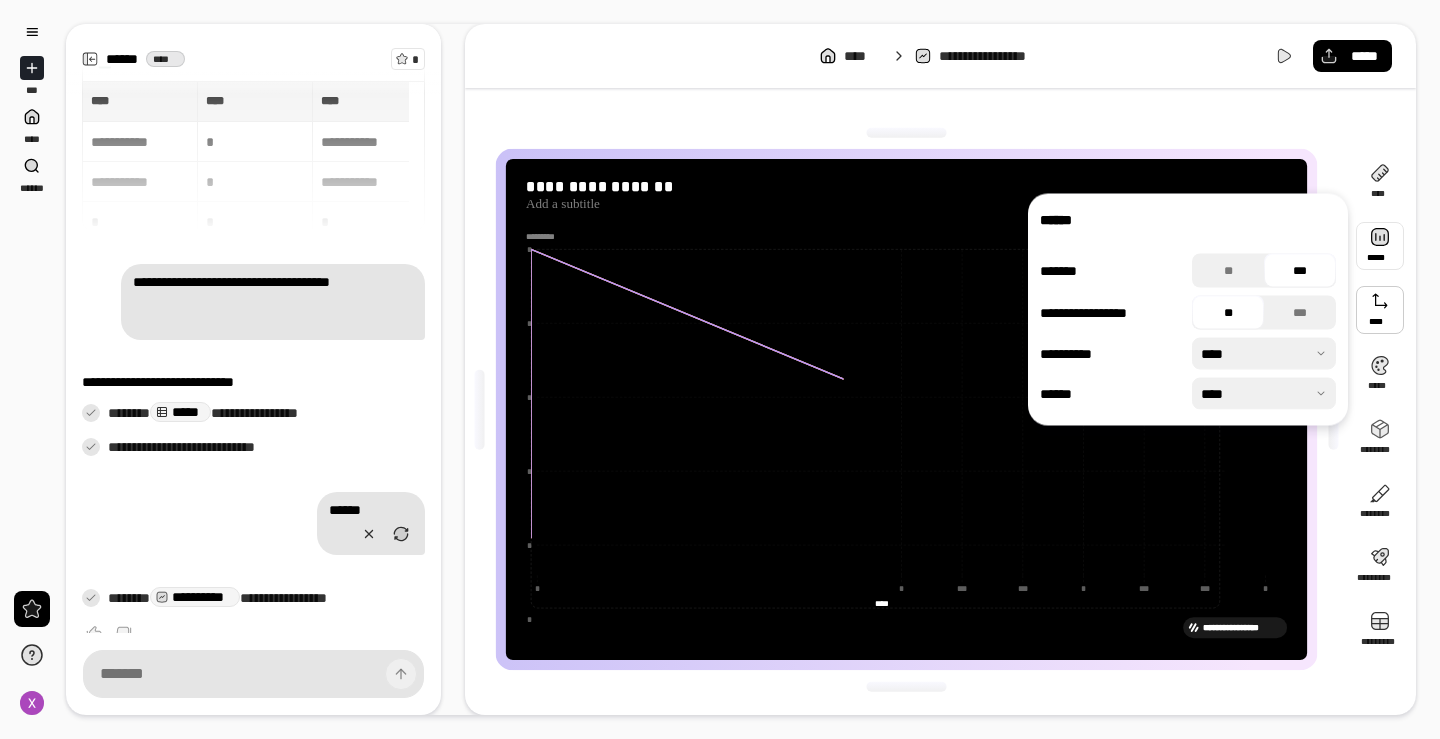 scroll, scrollTop: 22, scrollLeft: 0, axis: vertical 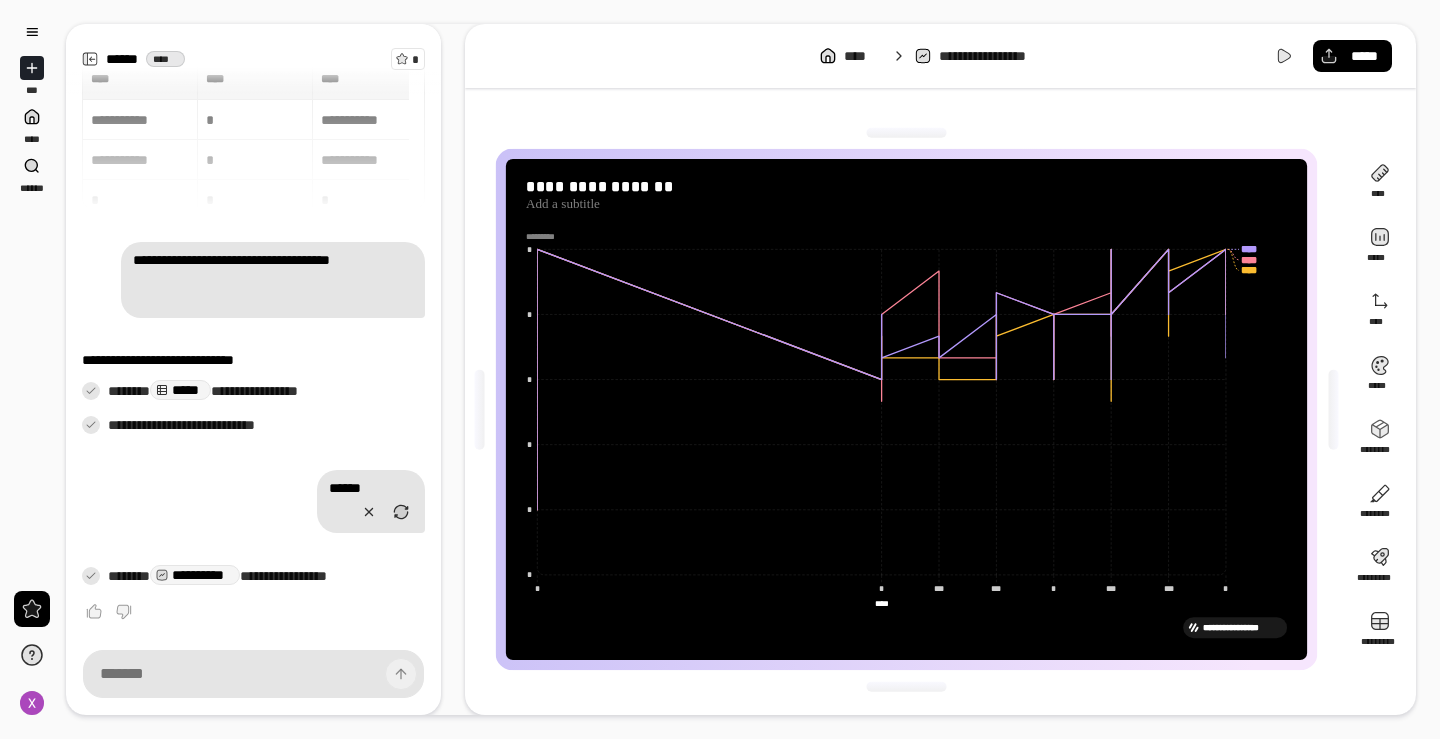 click on "**********" at bounding box center [906, 409] 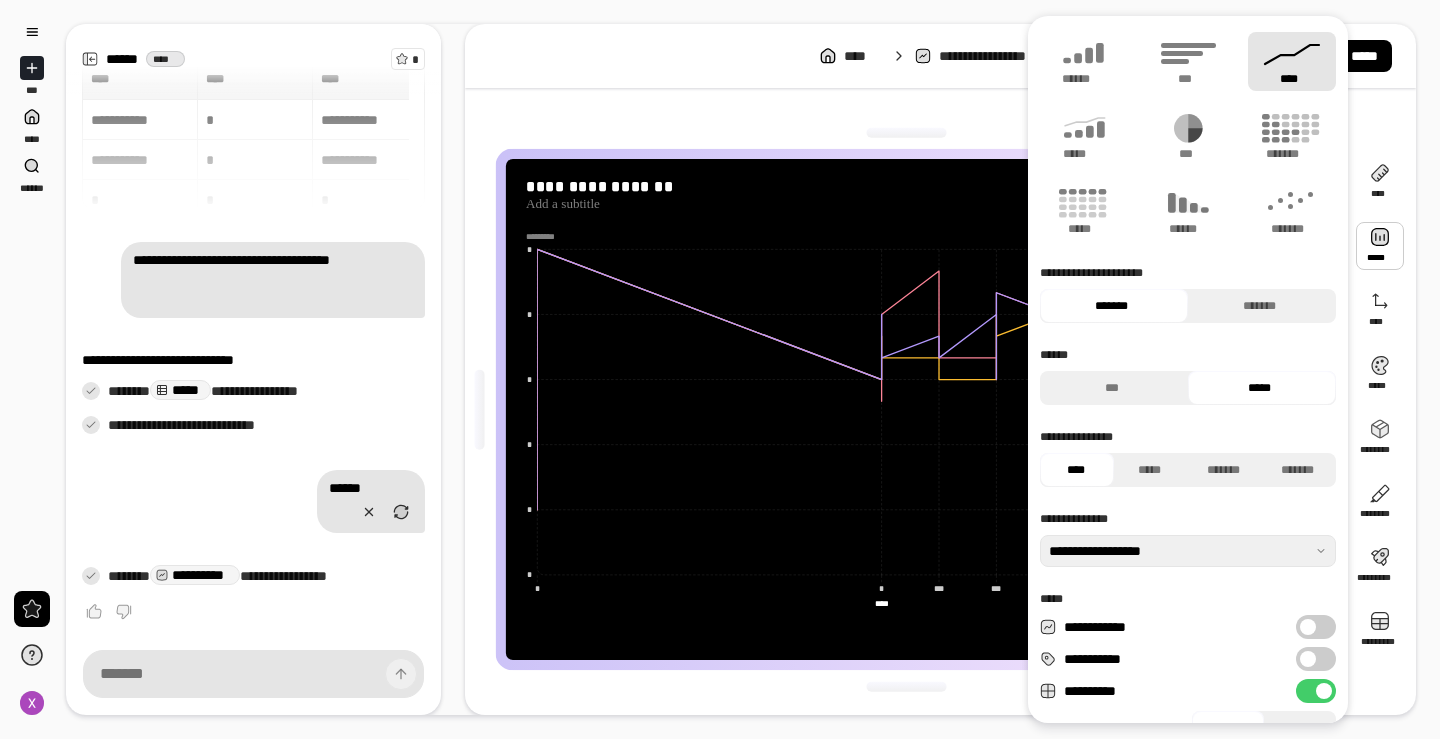 click at bounding box center [1380, 246] 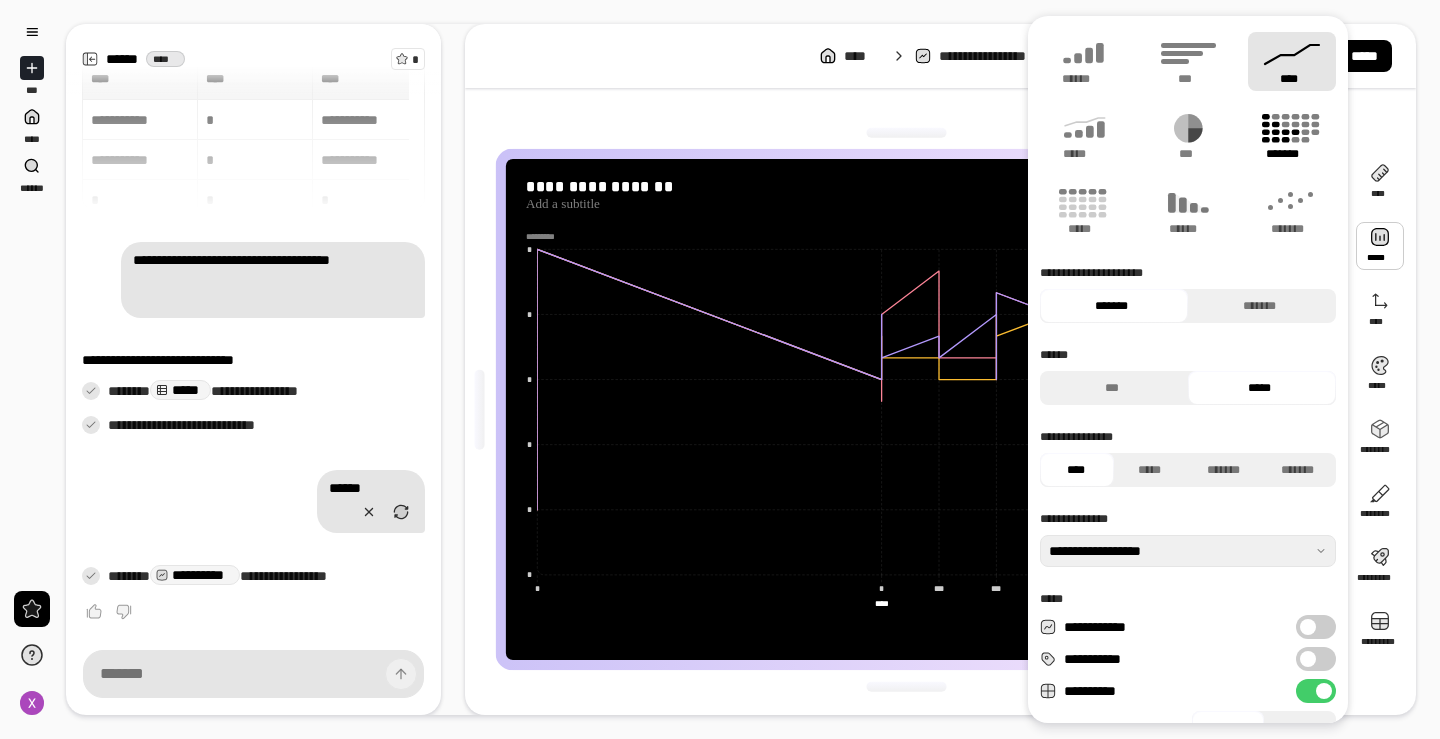 click 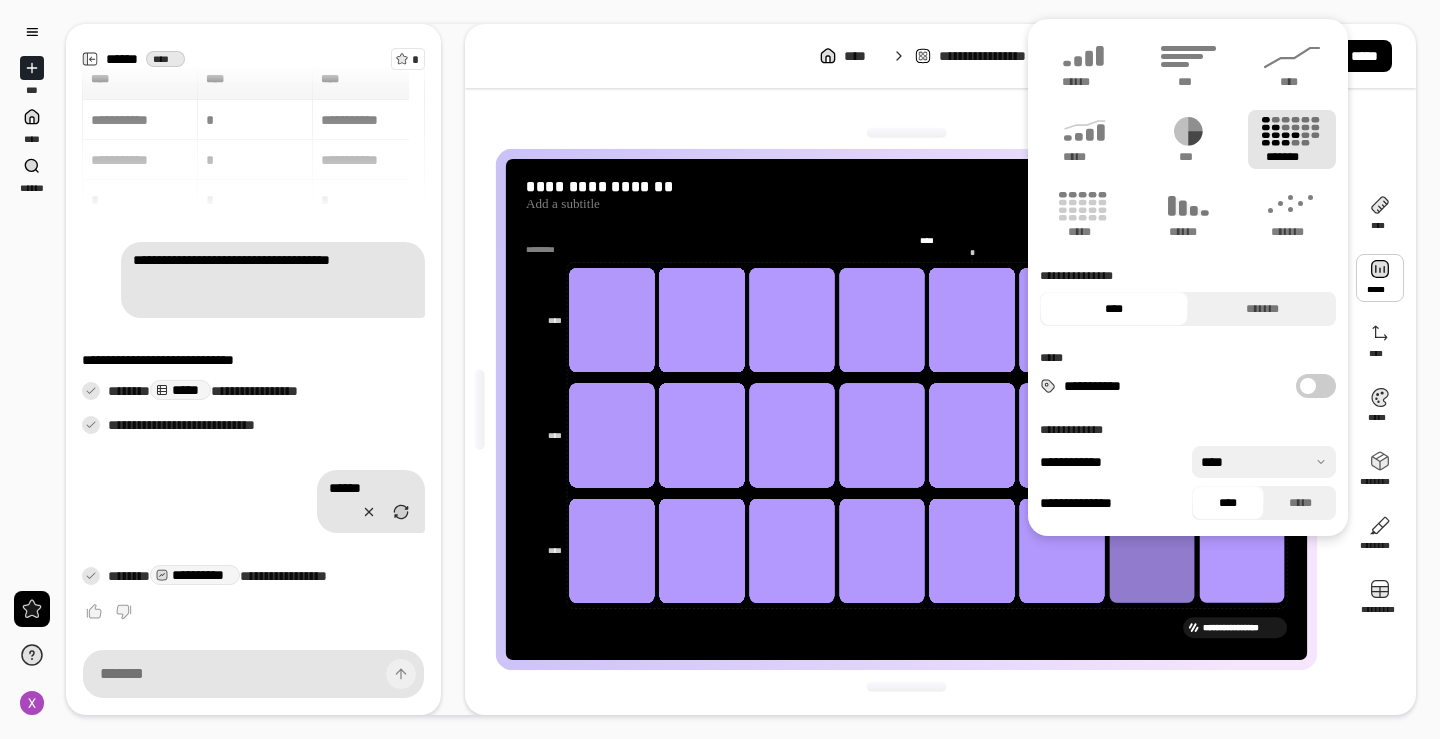 click on "**********" at bounding box center [940, 56] 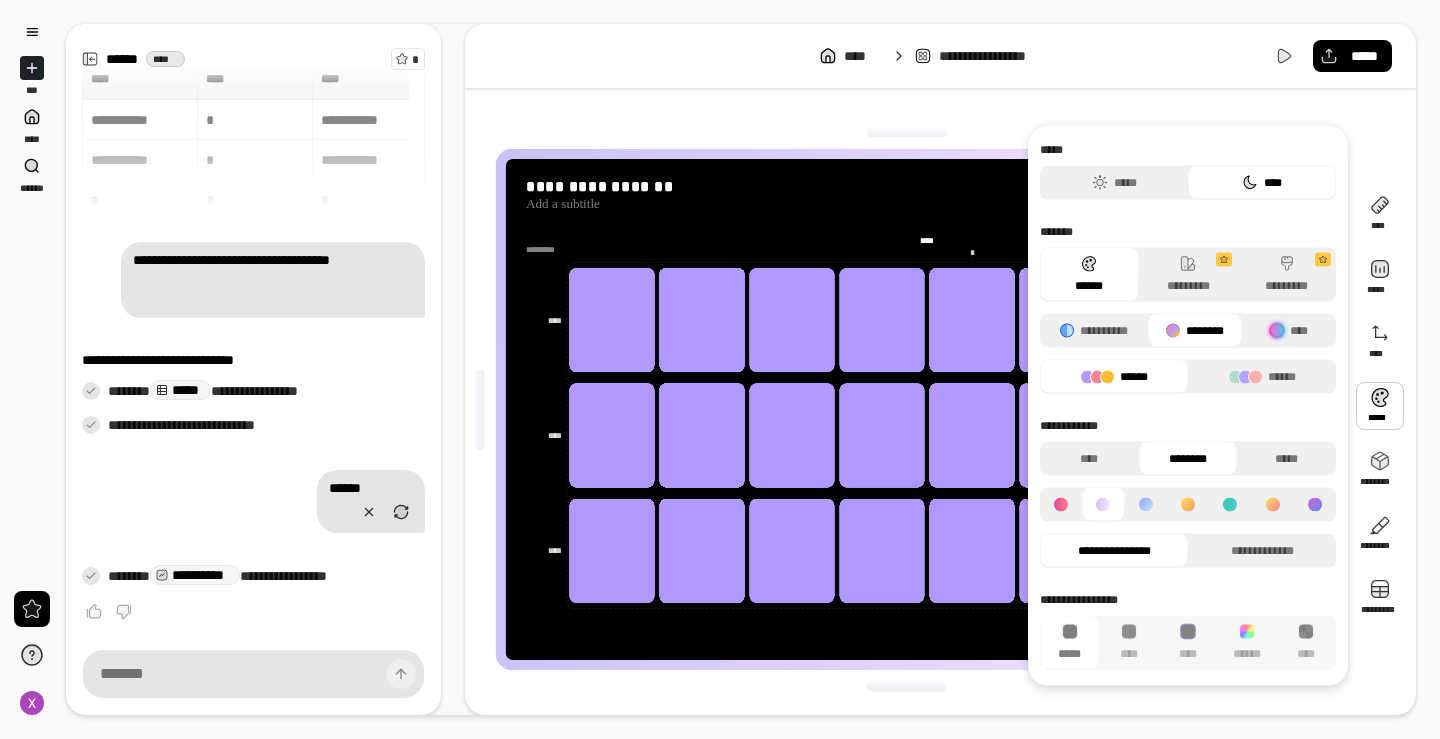 click on "******" at bounding box center (1114, 377) 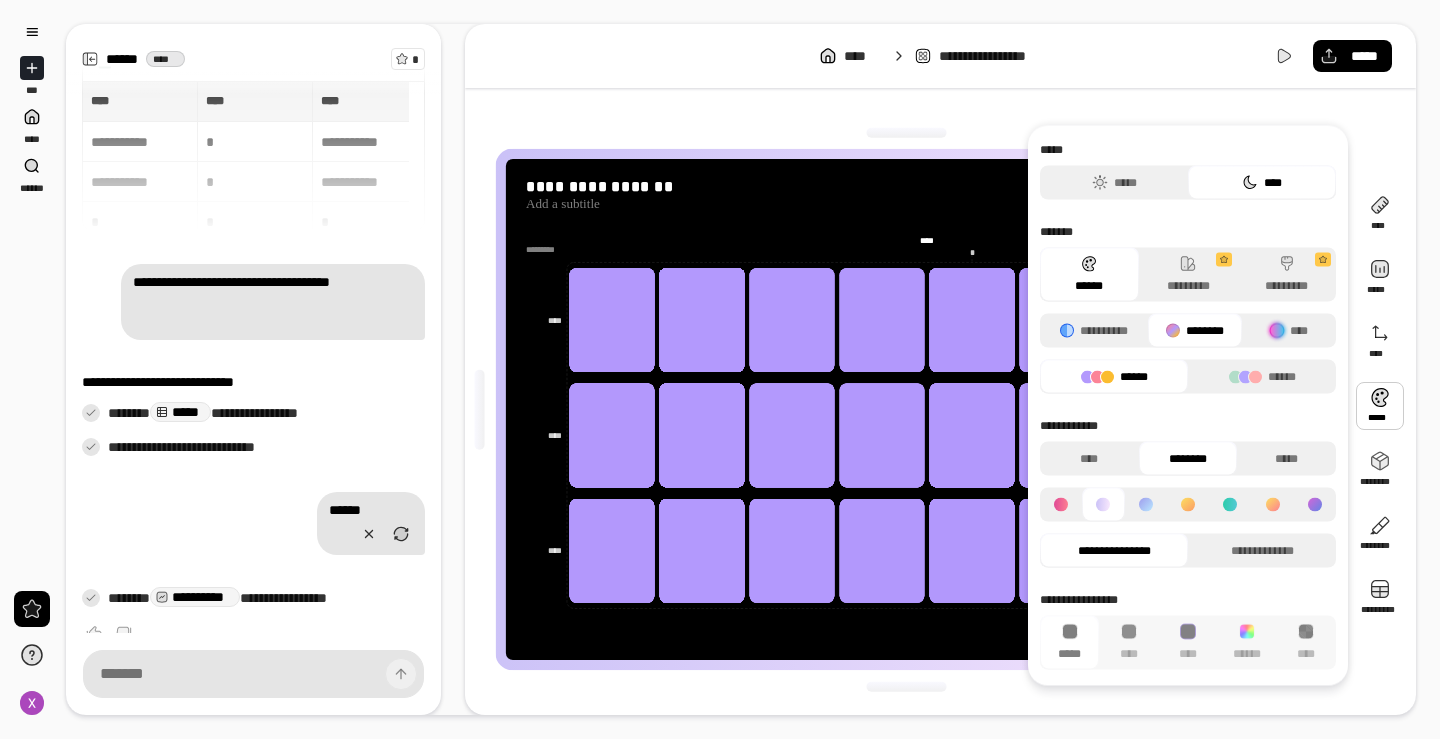 scroll, scrollTop: 22, scrollLeft: 0, axis: vertical 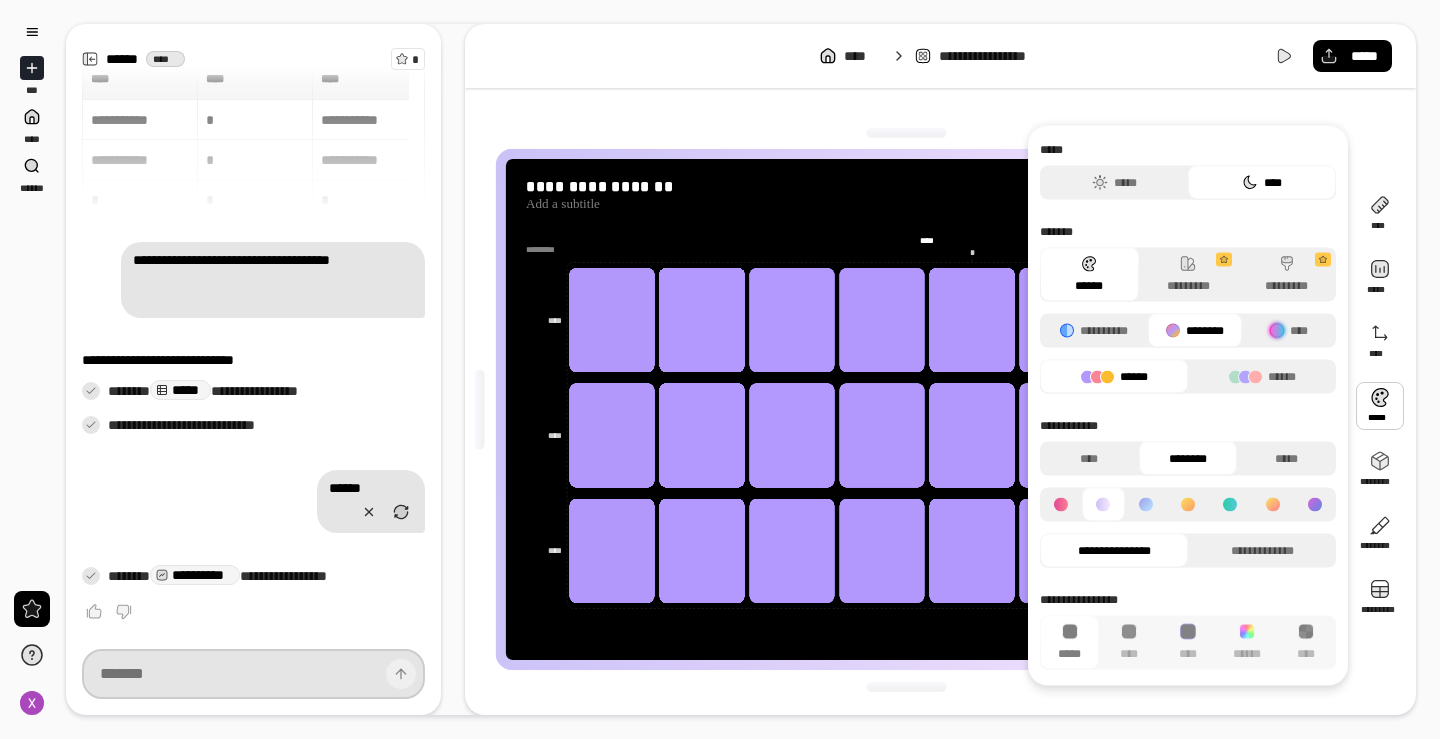 click at bounding box center (253, 674) 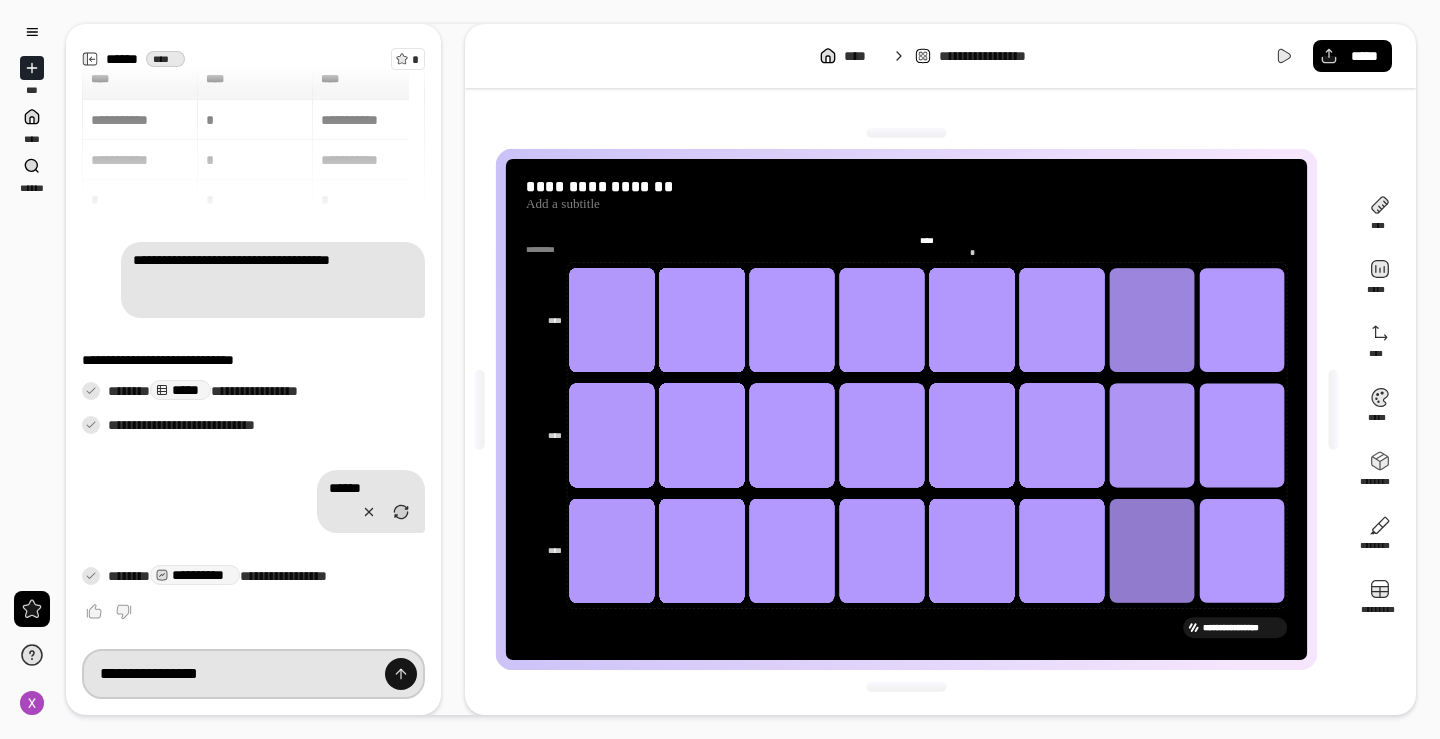 type on "**********" 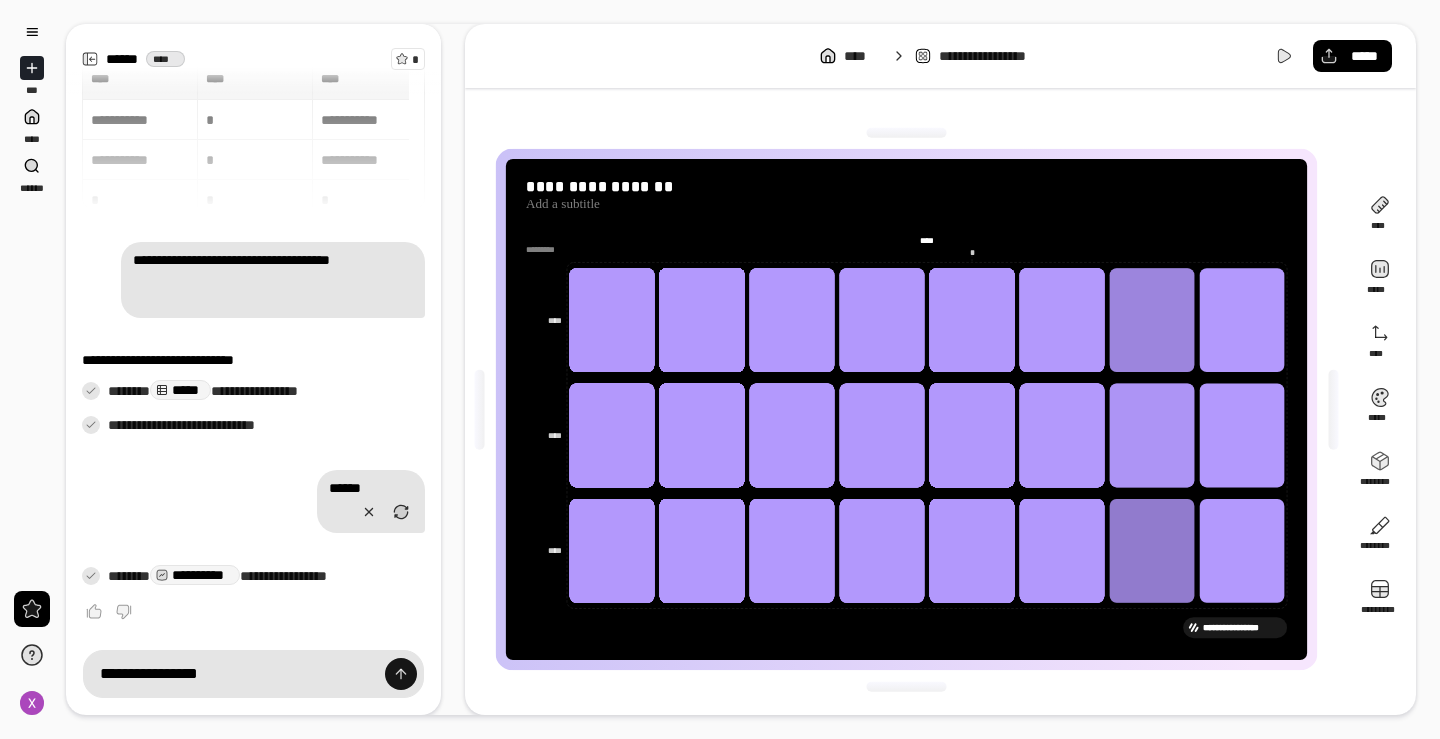 click at bounding box center [401, 674] 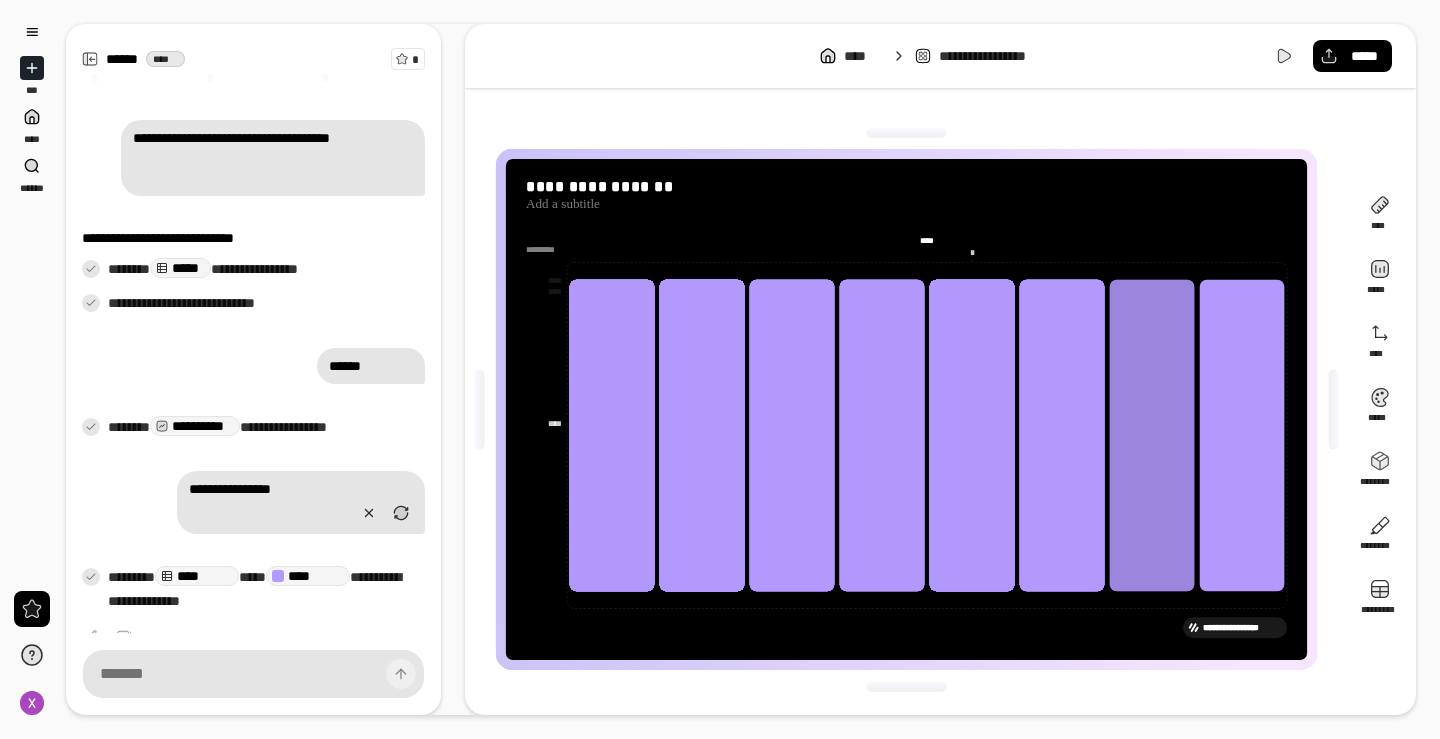 scroll, scrollTop: 170, scrollLeft: 0, axis: vertical 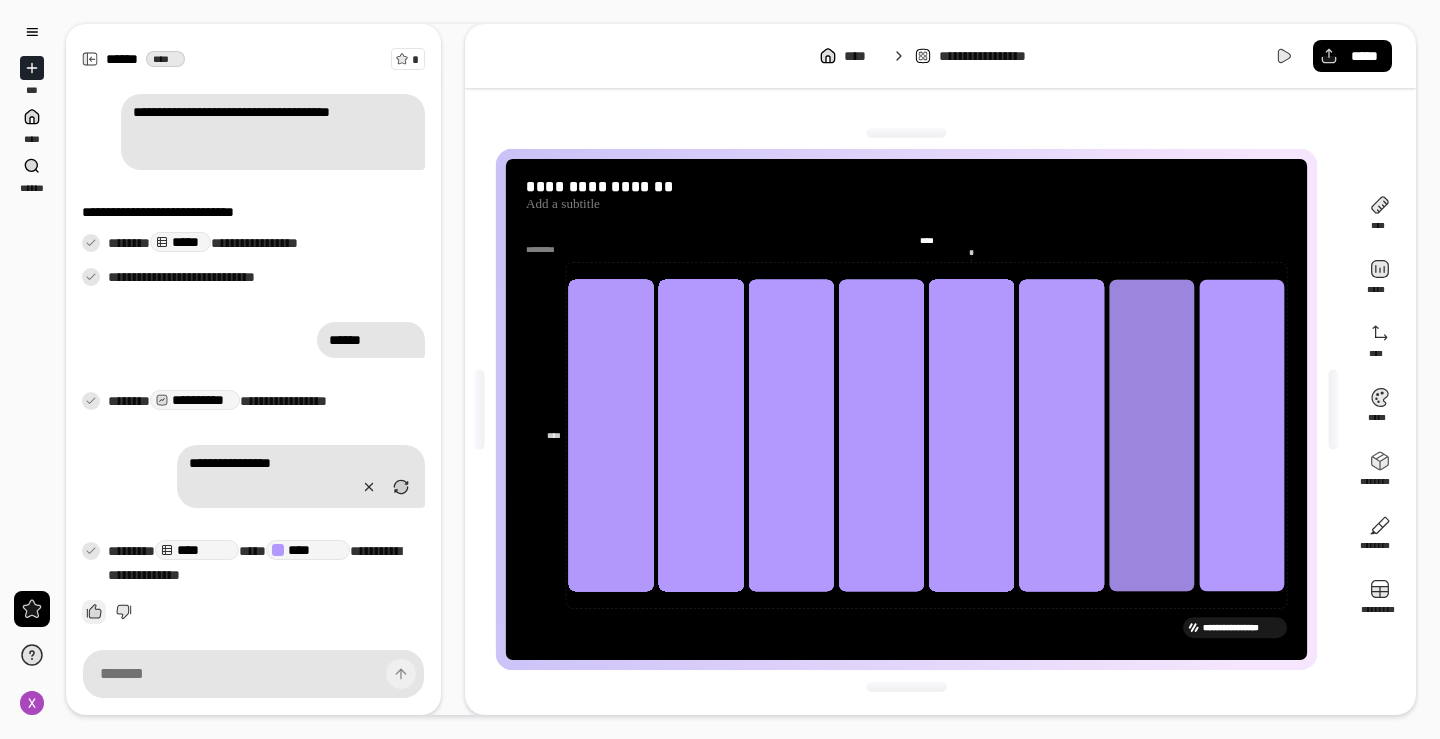 click at bounding box center (94, 612) 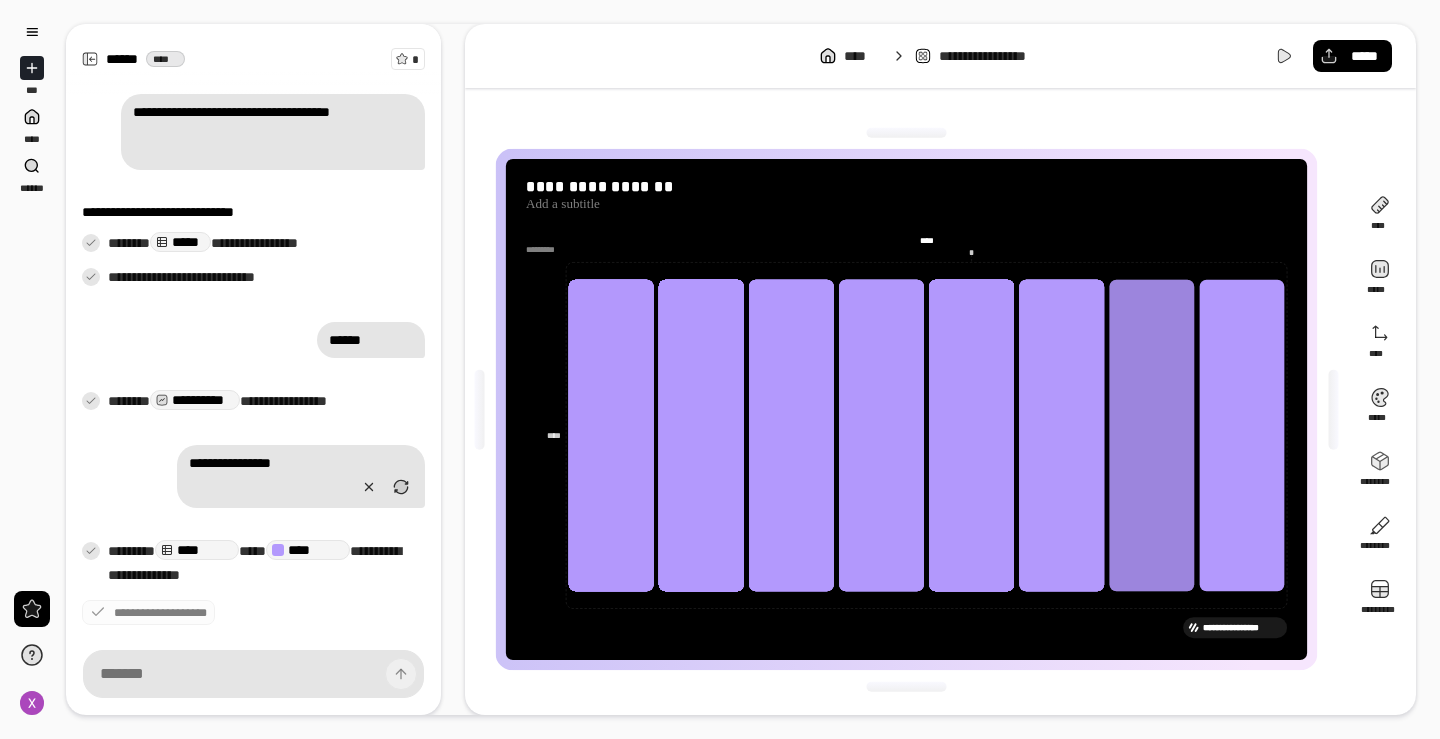 click 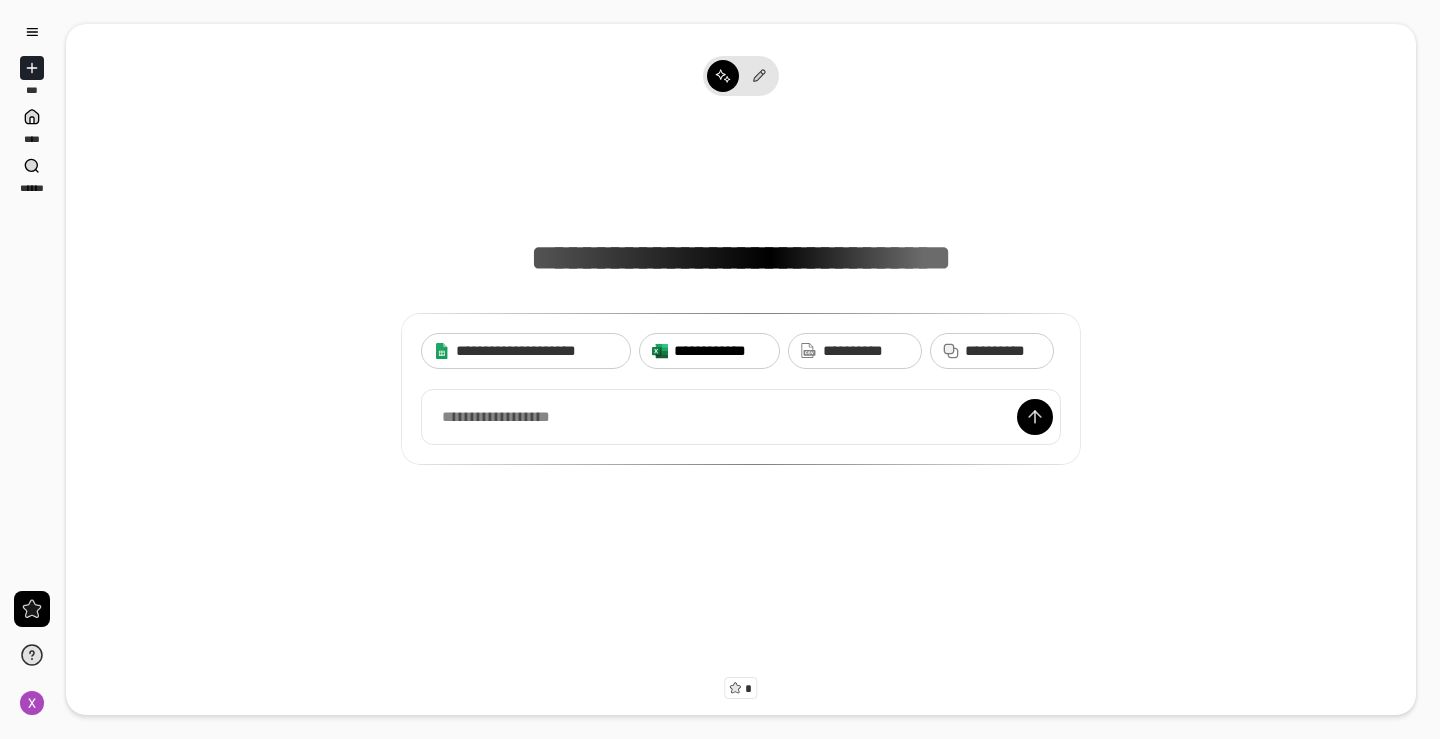 click on "**********" at bounding box center [720, 351] 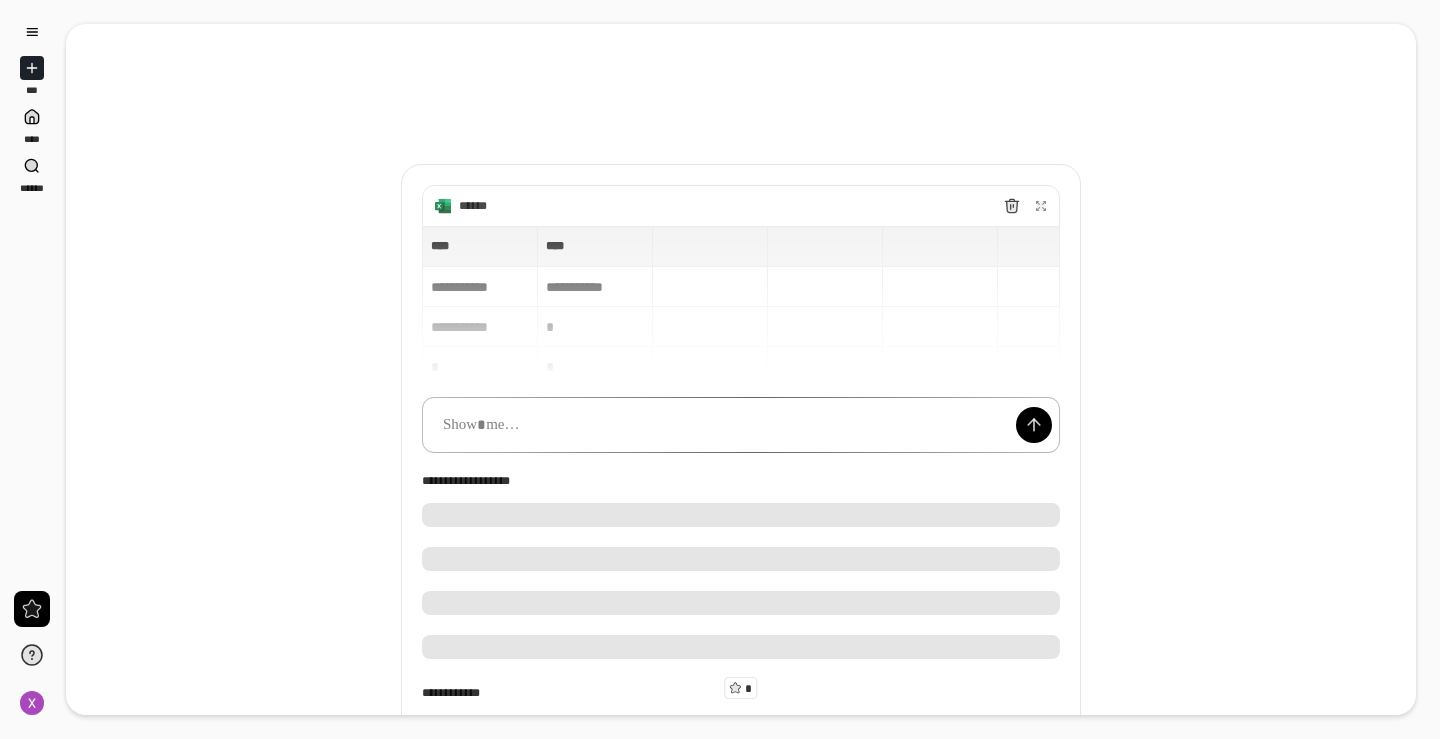 click at bounding box center (741, 425) 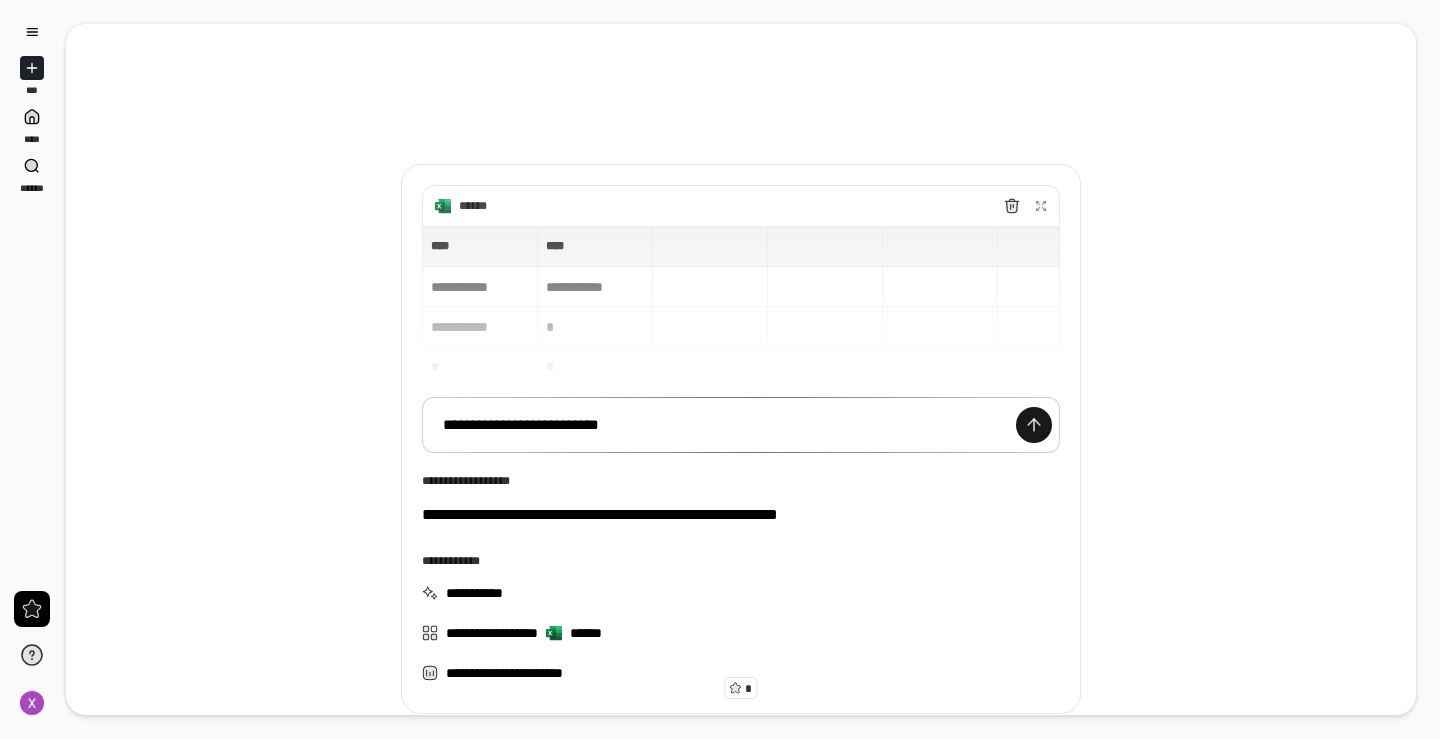 click at bounding box center [1034, 425] 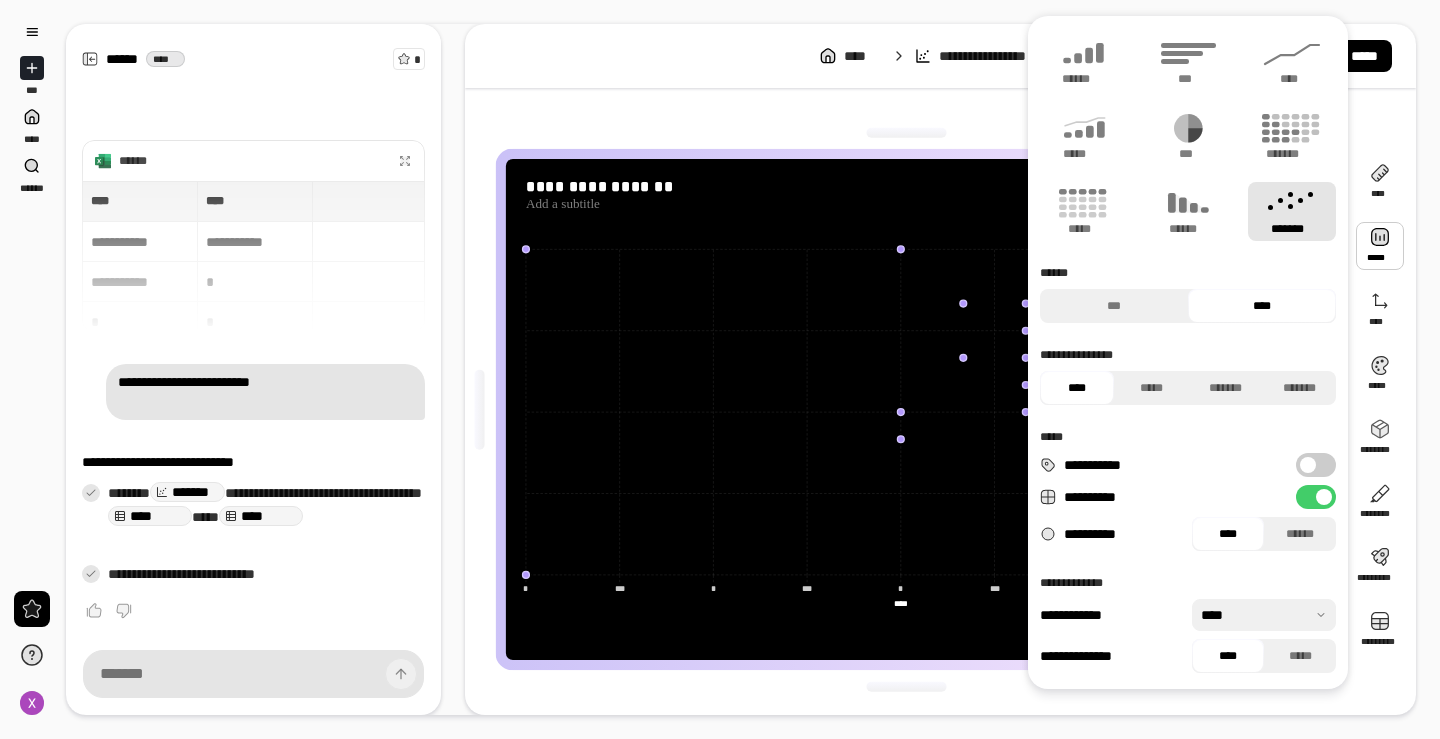 click on "*******" at bounding box center (1292, 211) 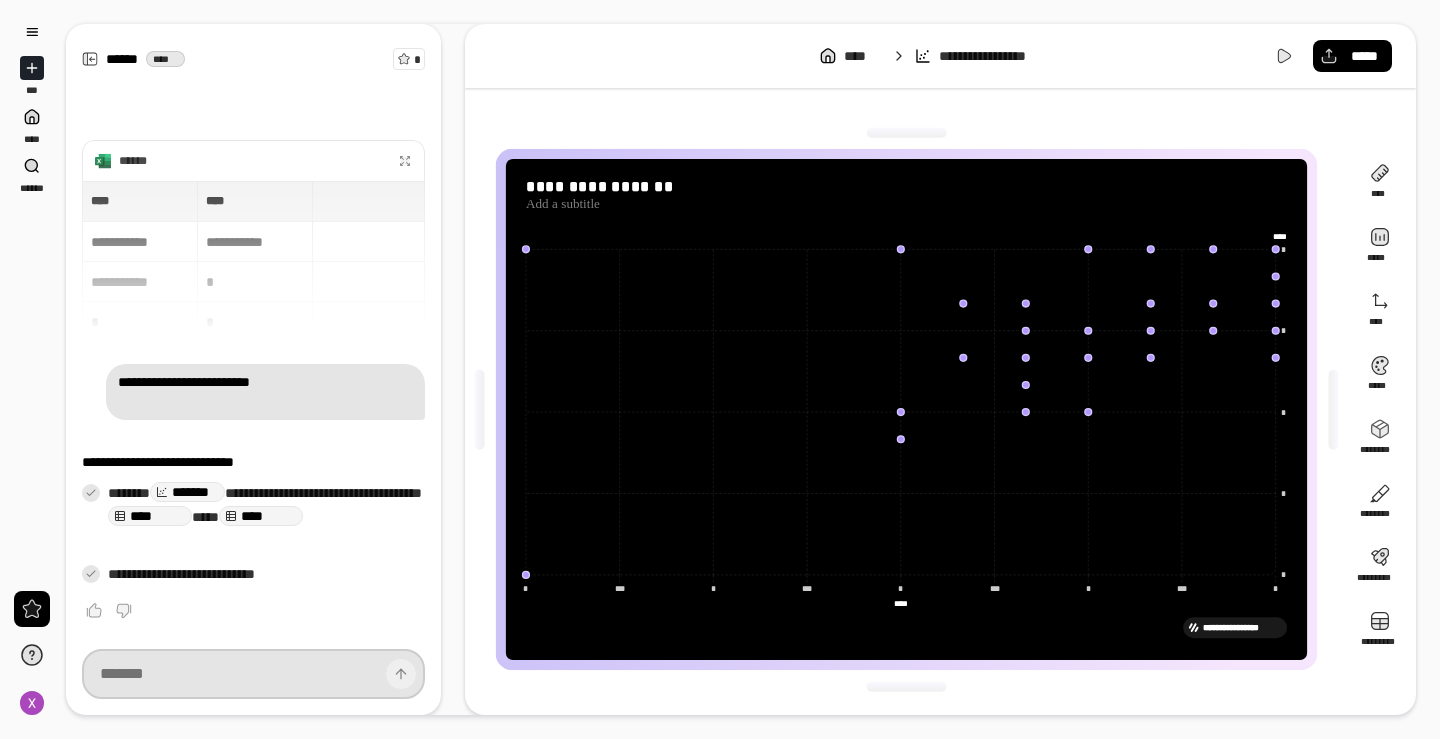 click at bounding box center [253, 674] 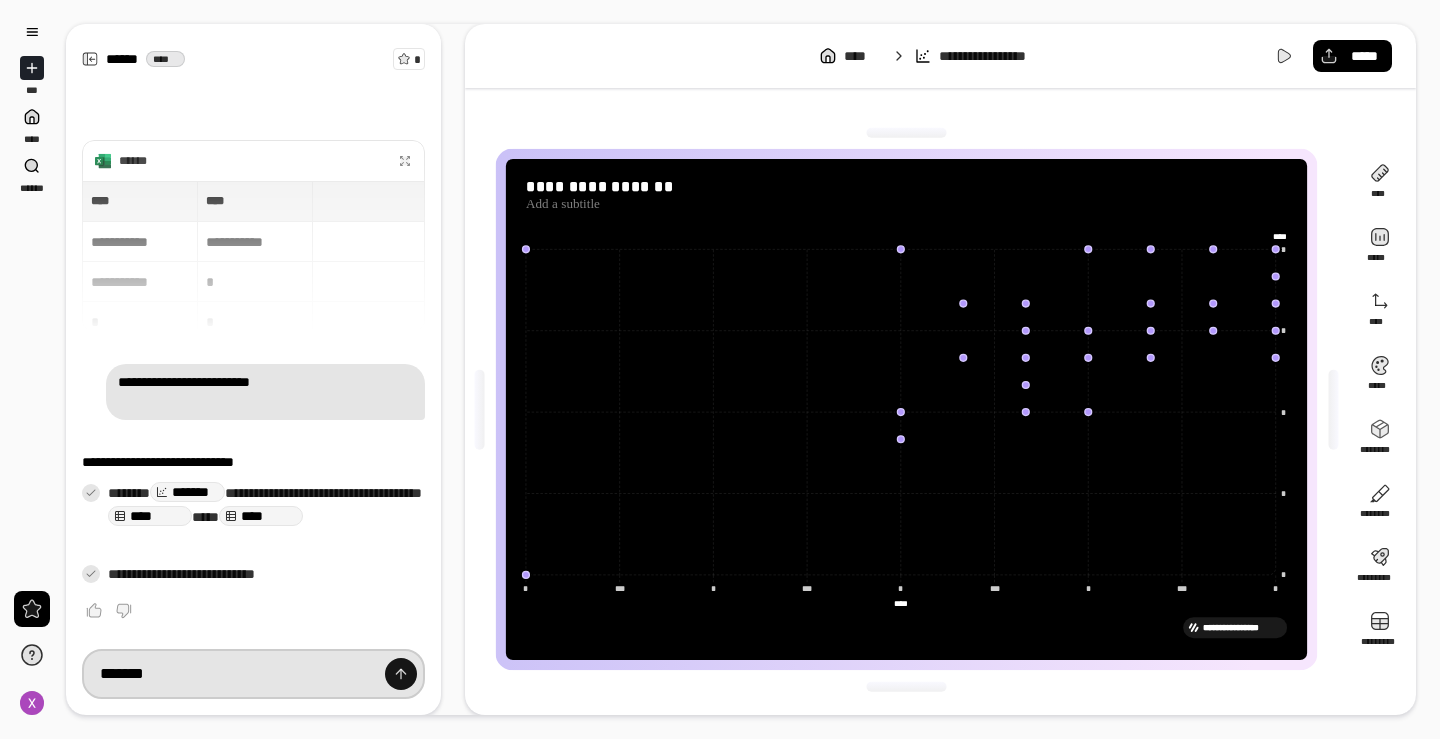 type on "*******" 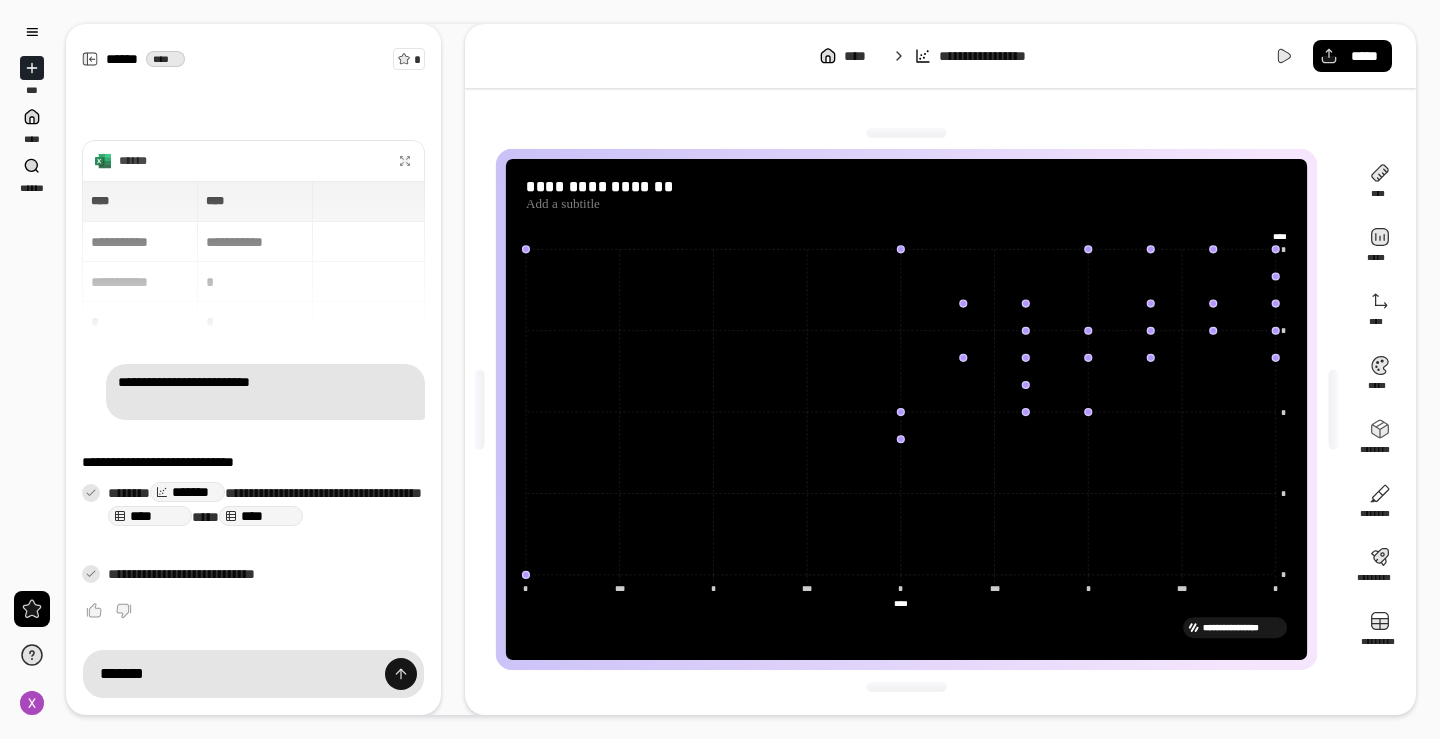 click at bounding box center (401, 674) 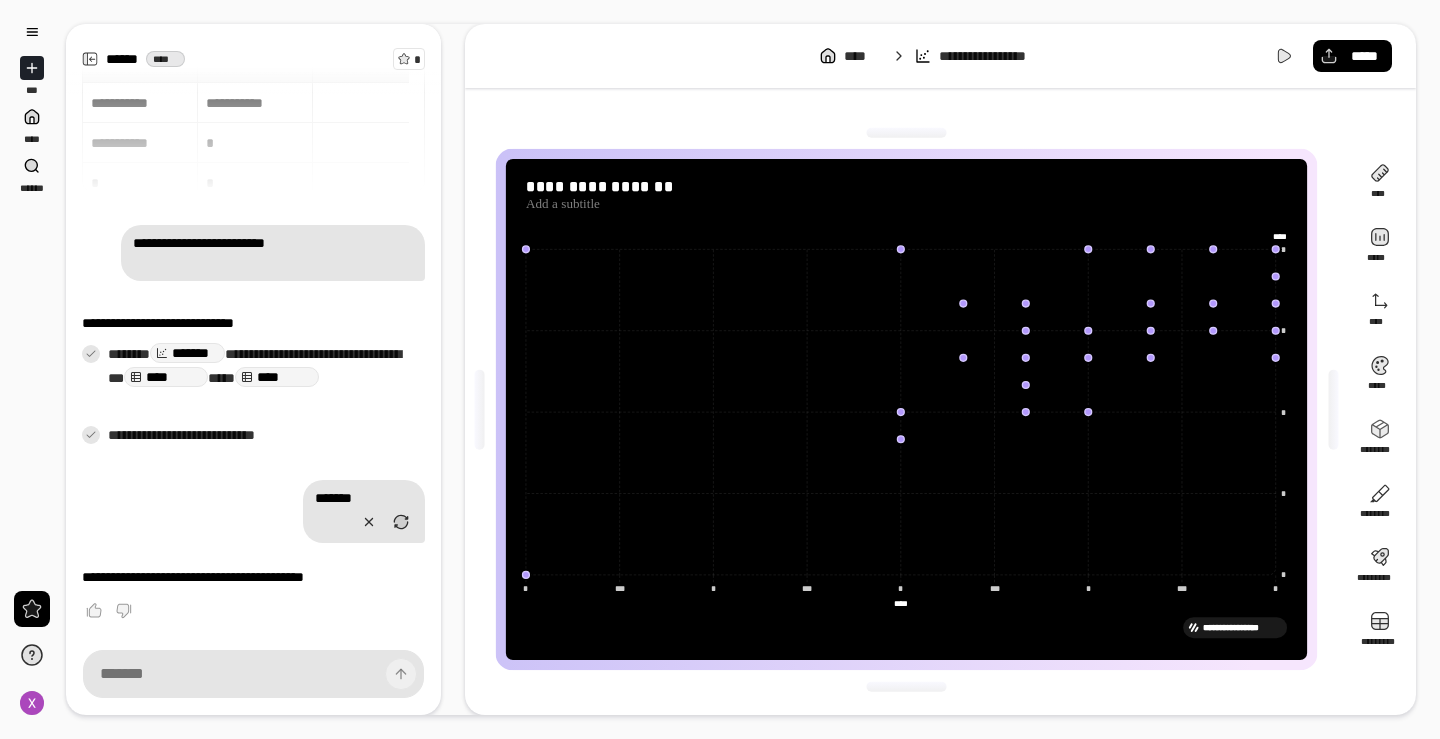 scroll, scrollTop: 58, scrollLeft: 0, axis: vertical 